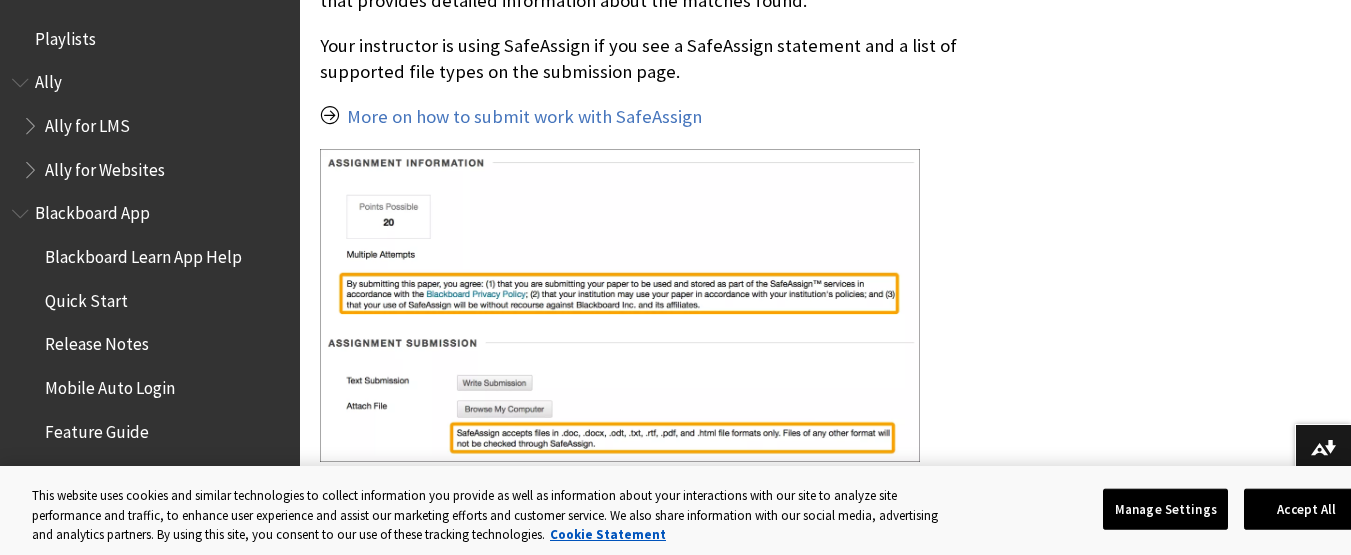 scroll, scrollTop: 800, scrollLeft: 0, axis: vertical 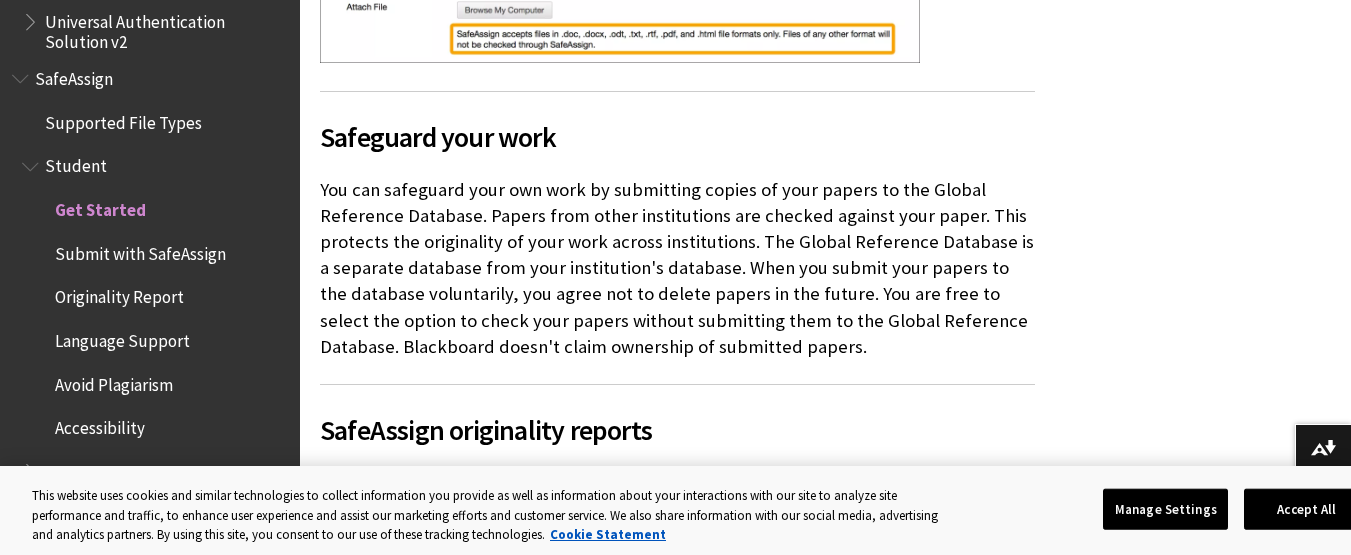 click on "Submit with SafeAssign" at bounding box center (140, 250) 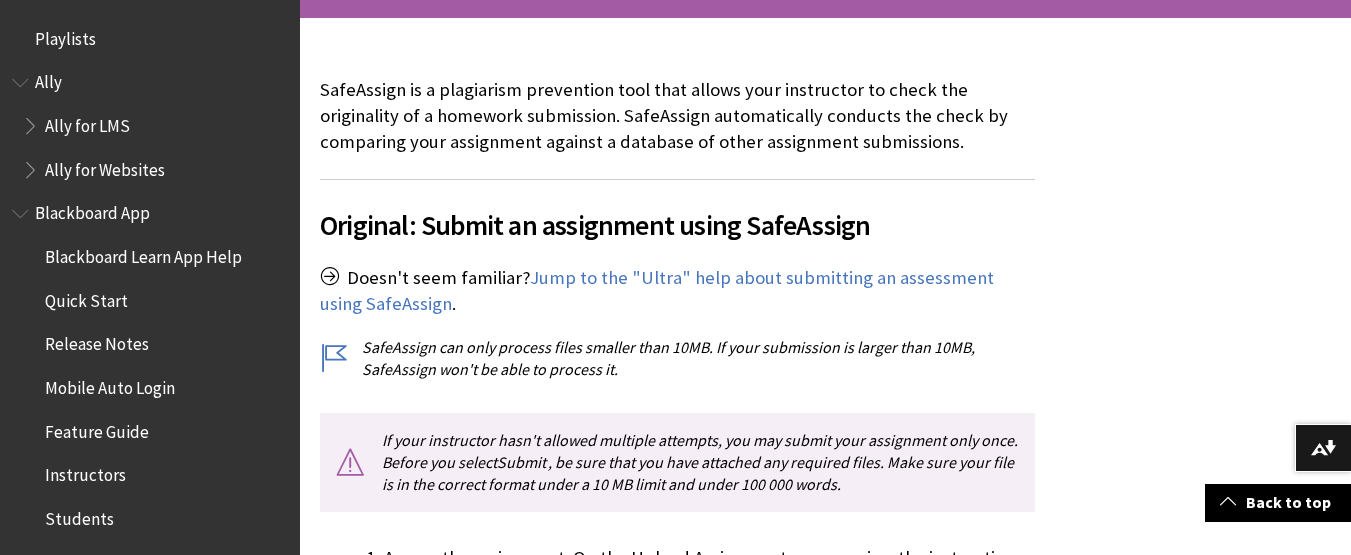 scroll, scrollTop: 400, scrollLeft: 0, axis: vertical 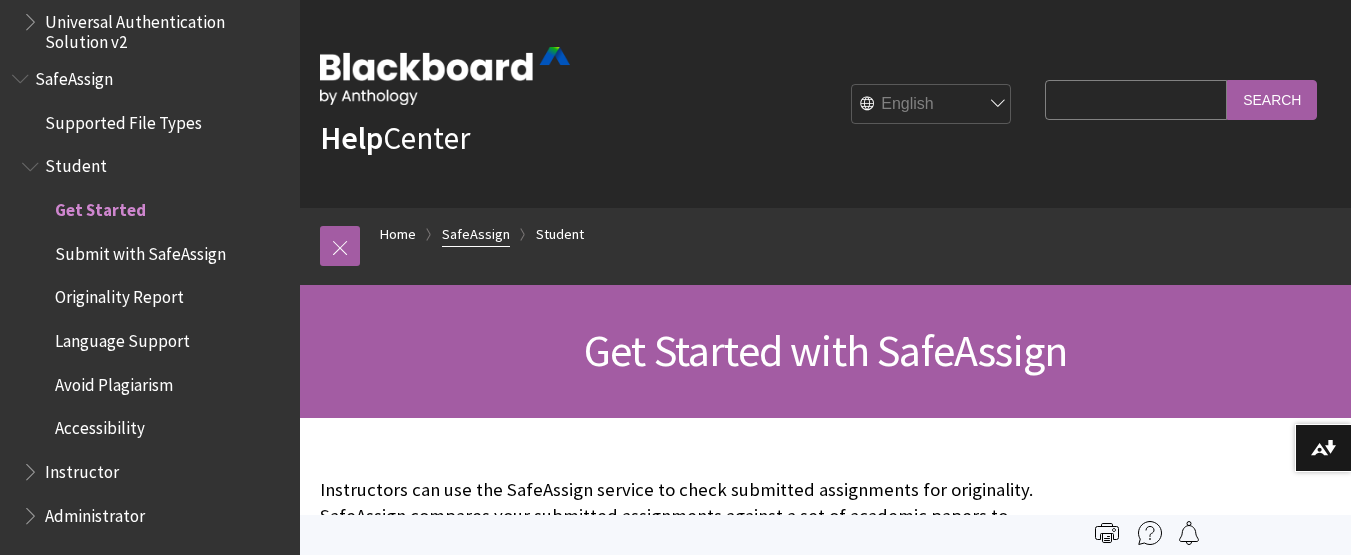 click on "SafeAssign" at bounding box center [476, 234] 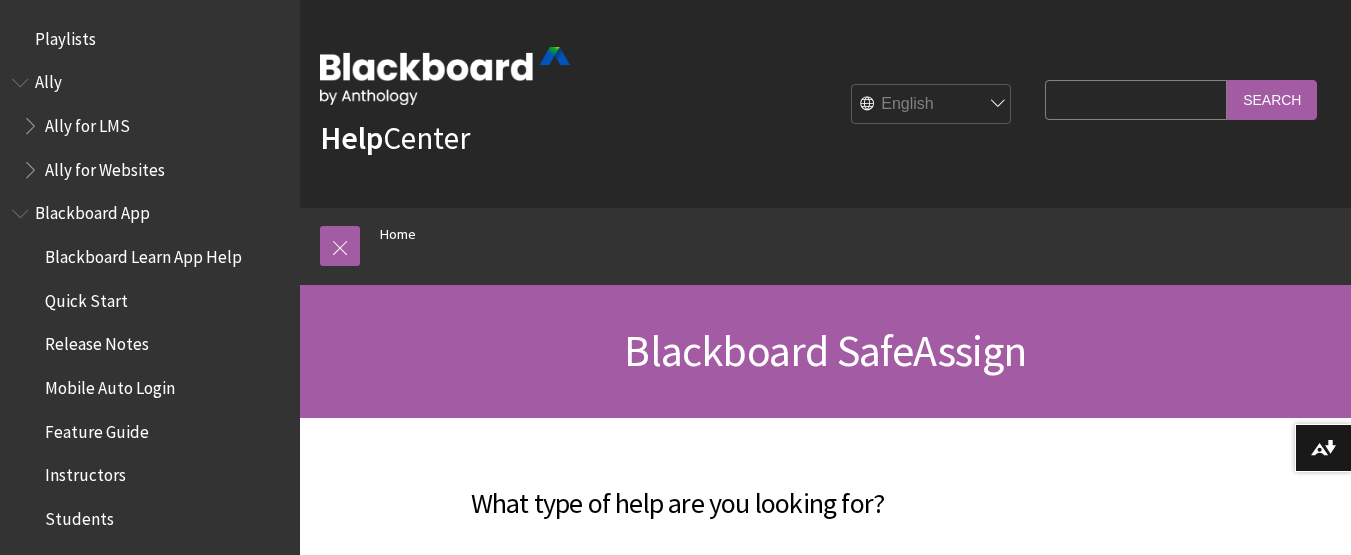 scroll, scrollTop: 400, scrollLeft: 0, axis: vertical 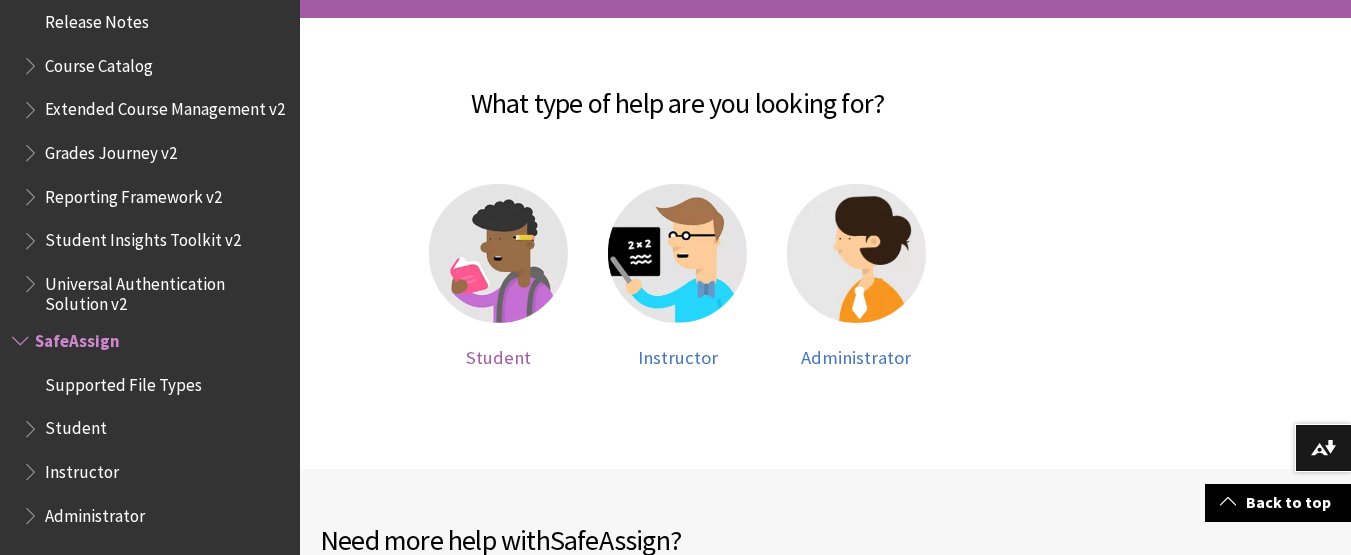 click at bounding box center (498, 253) 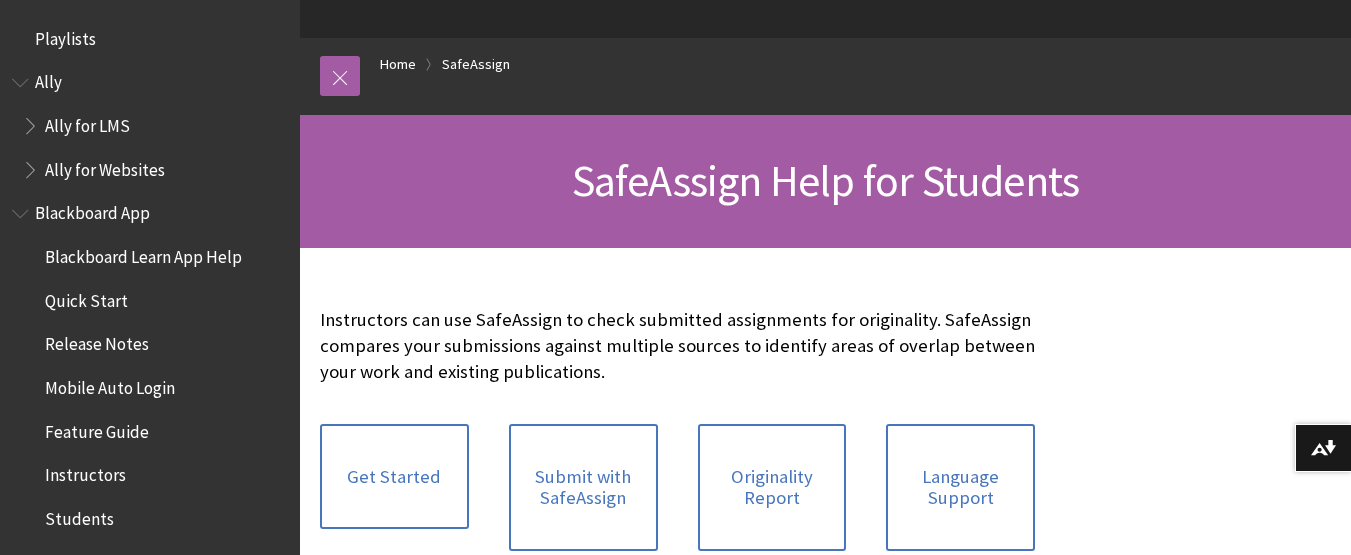 scroll, scrollTop: 600, scrollLeft: 0, axis: vertical 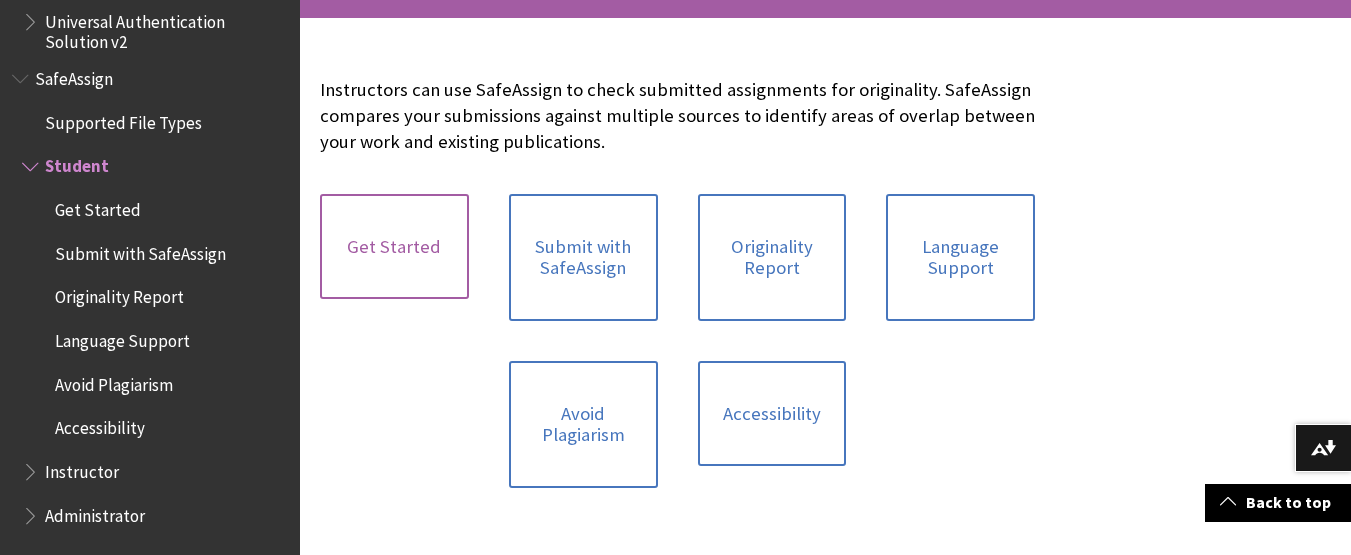 click on "Get Started" at bounding box center (394, 247) 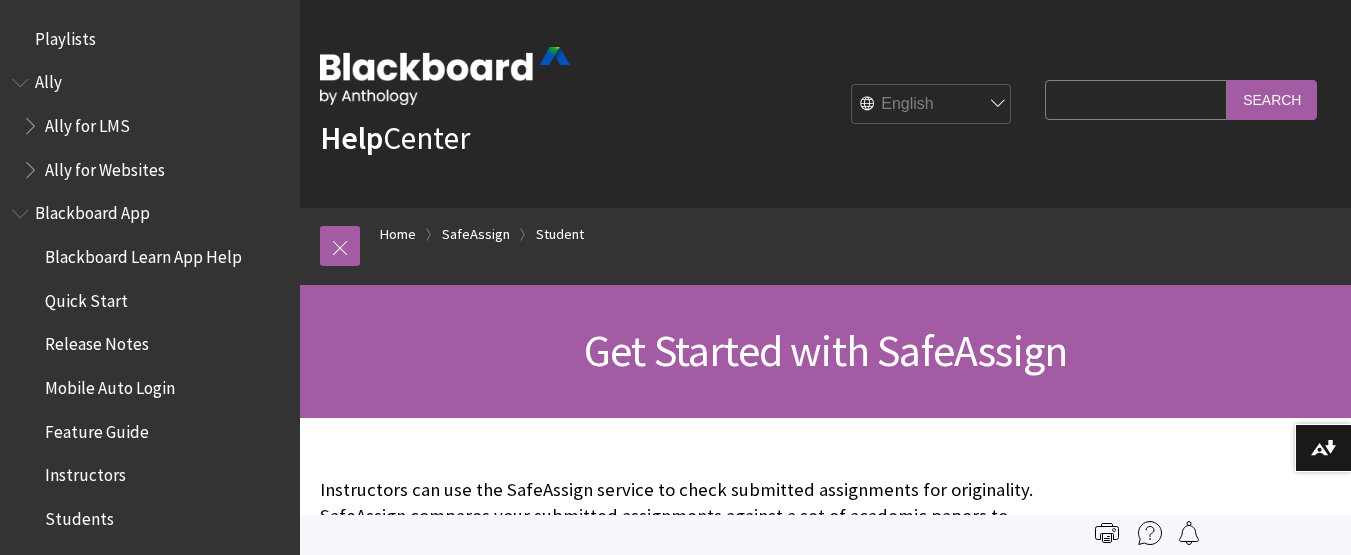 scroll, scrollTop: 0, scrollLeft: 0, axis: both 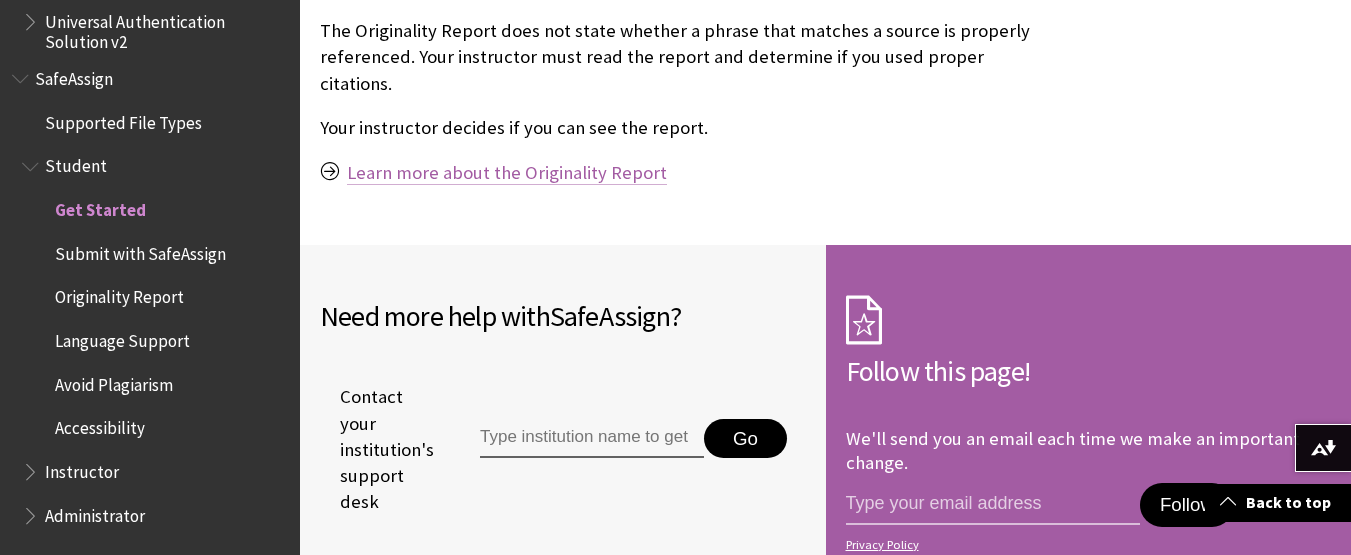 click on "Learn more about the Originality Report" at bounding box center (507, 173) 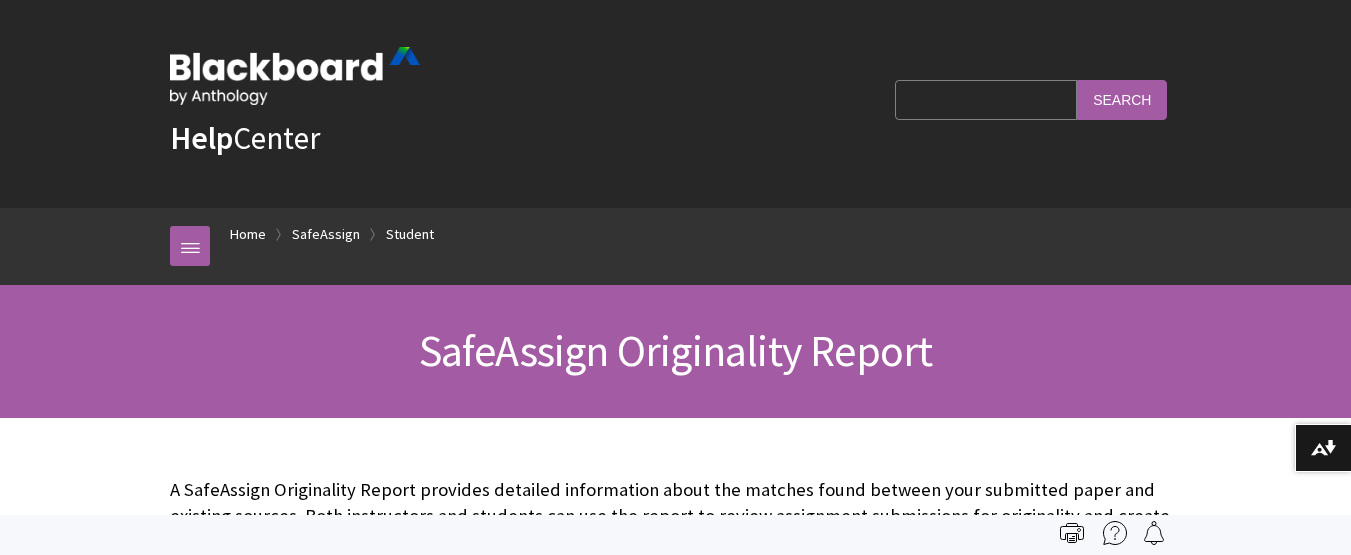 scroll, scrollTop: 300, scrollLeft: 0, axis: vertical 